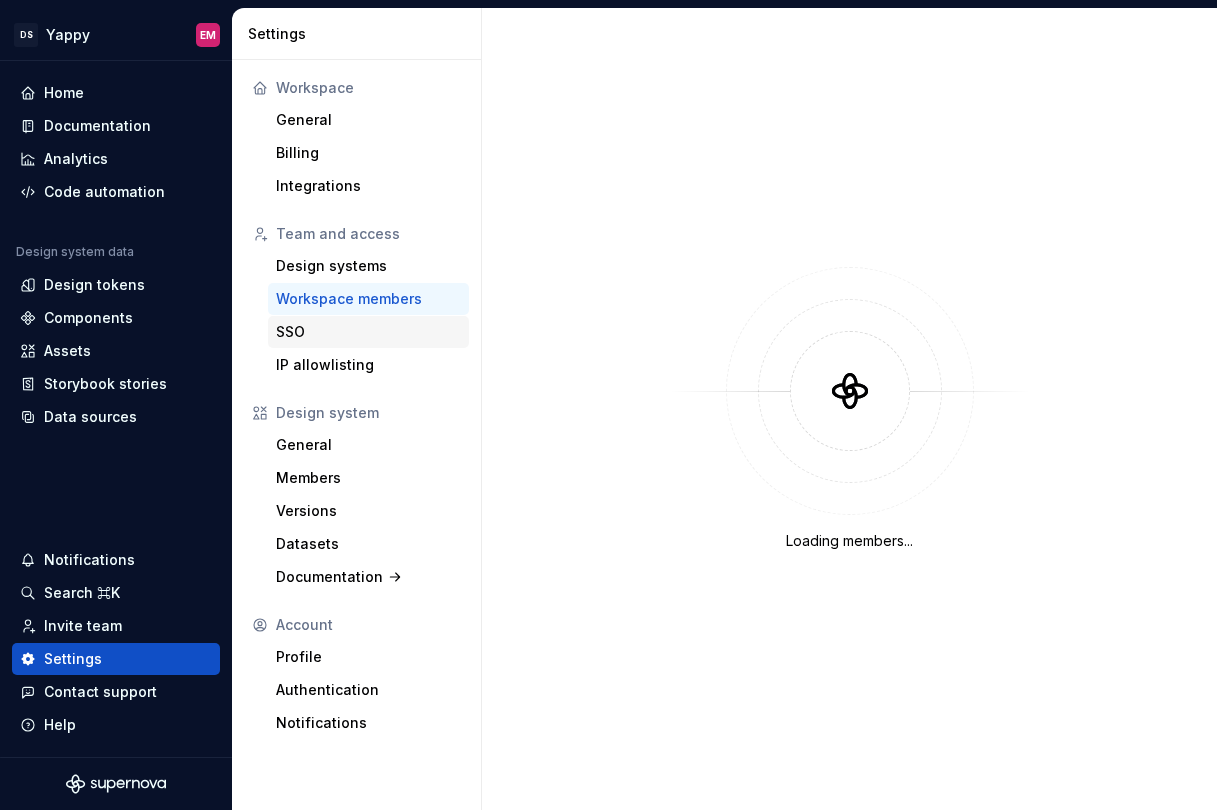 scroll, scrollTop: 0, scrollLeft: 0, axis: both 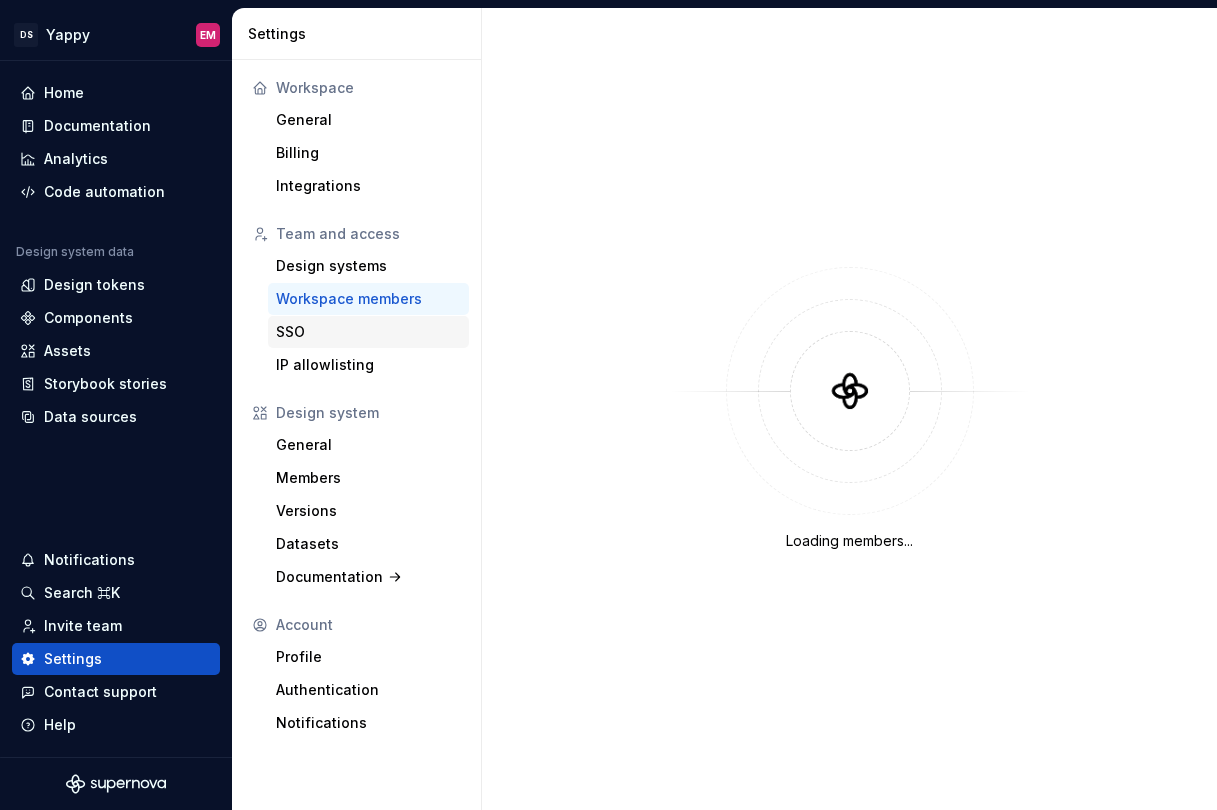 click on "SSO" at bounding box center (368, 332) 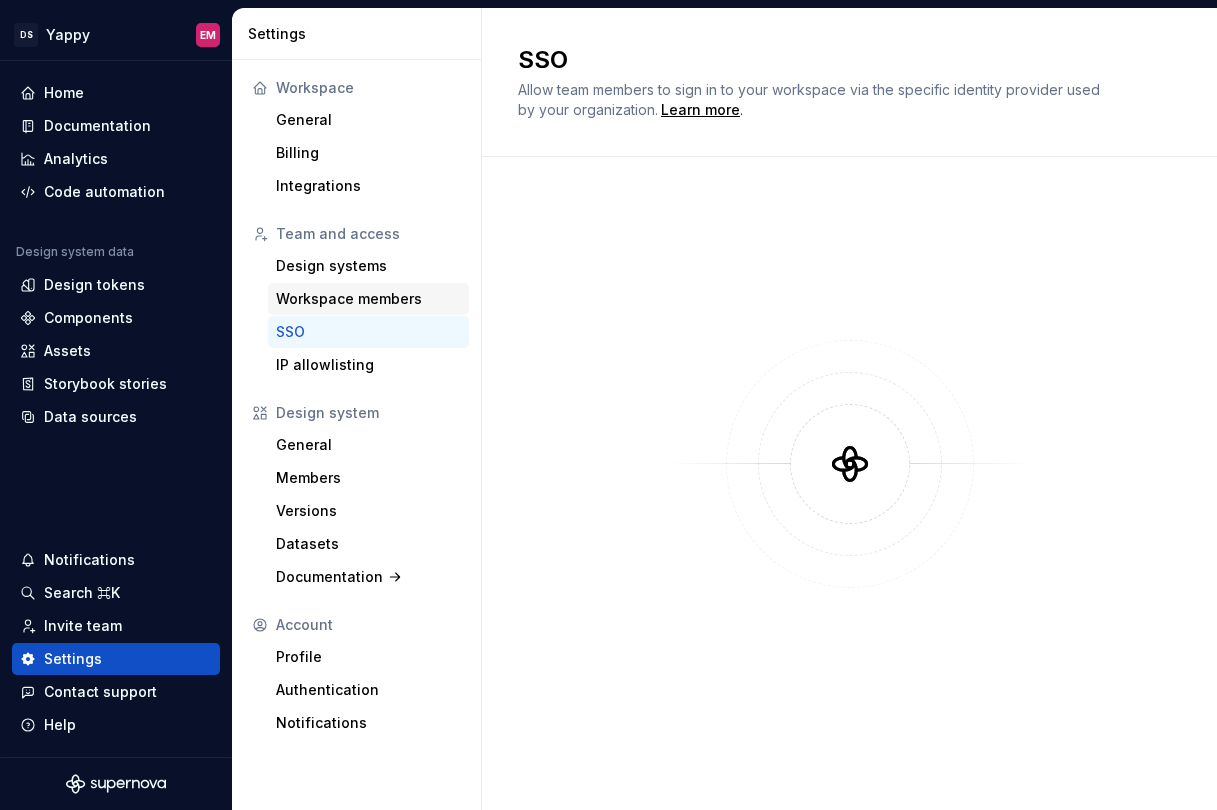 click on "Workspace members" at bounding box center (368, 299) 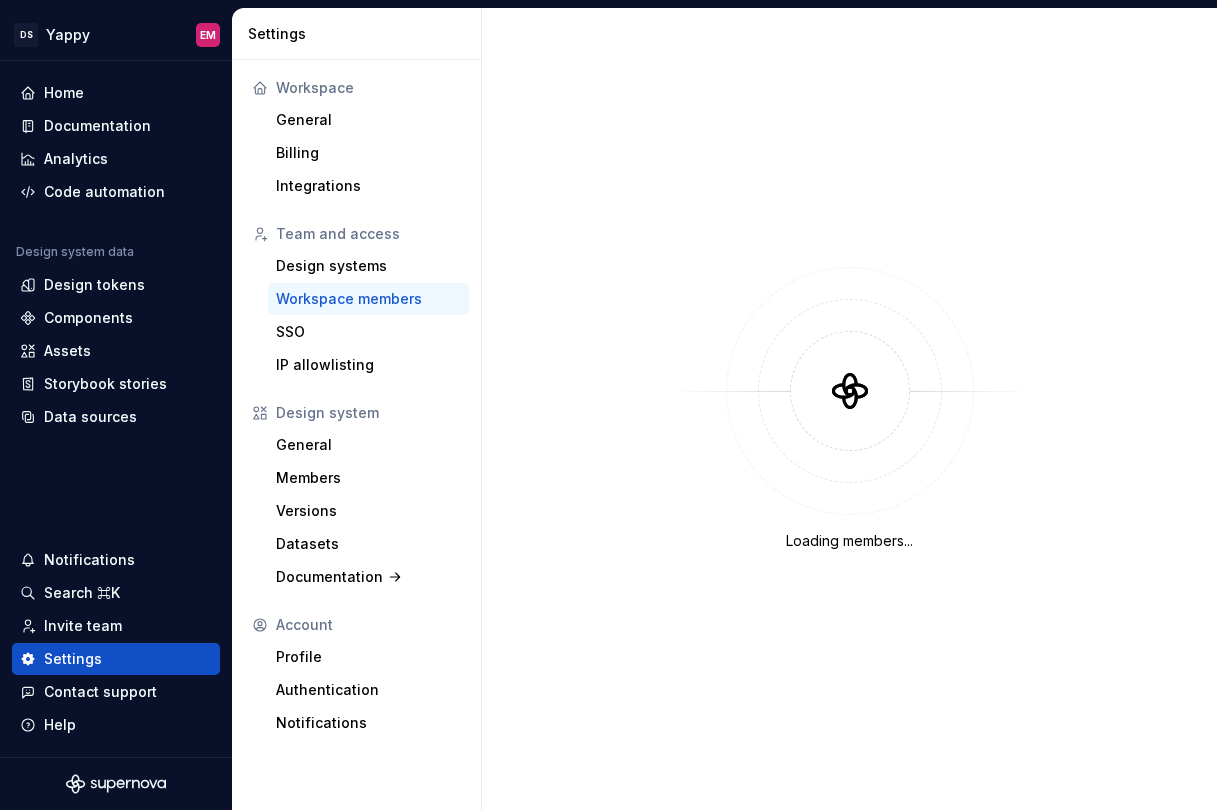 click on "Workspace members" at bounding box center [368, 299] 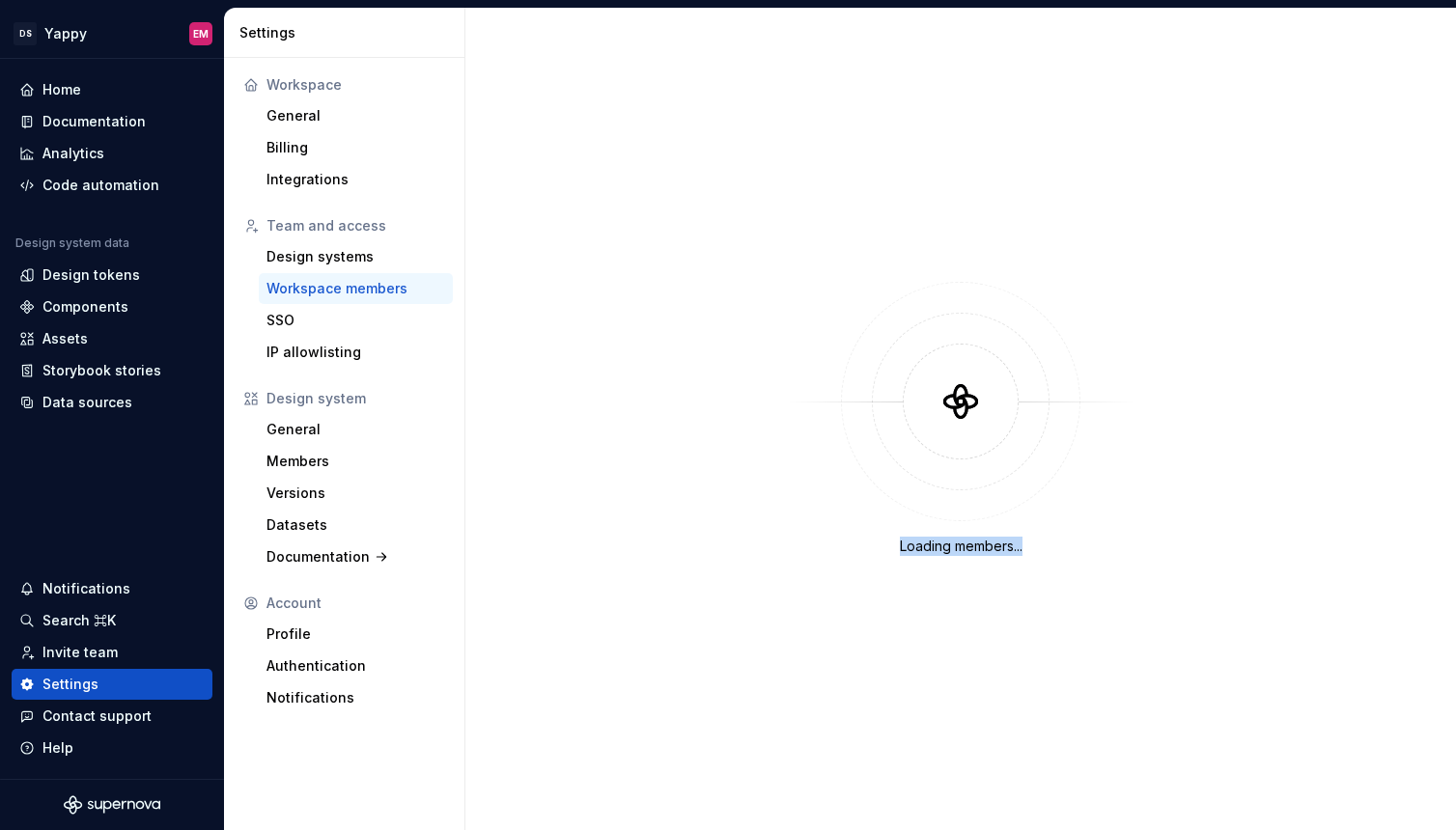 drag, startPoint x: 908, startPoint y: 556, endPoint x: 1093, endPoint y: 554, distance: 185.01081 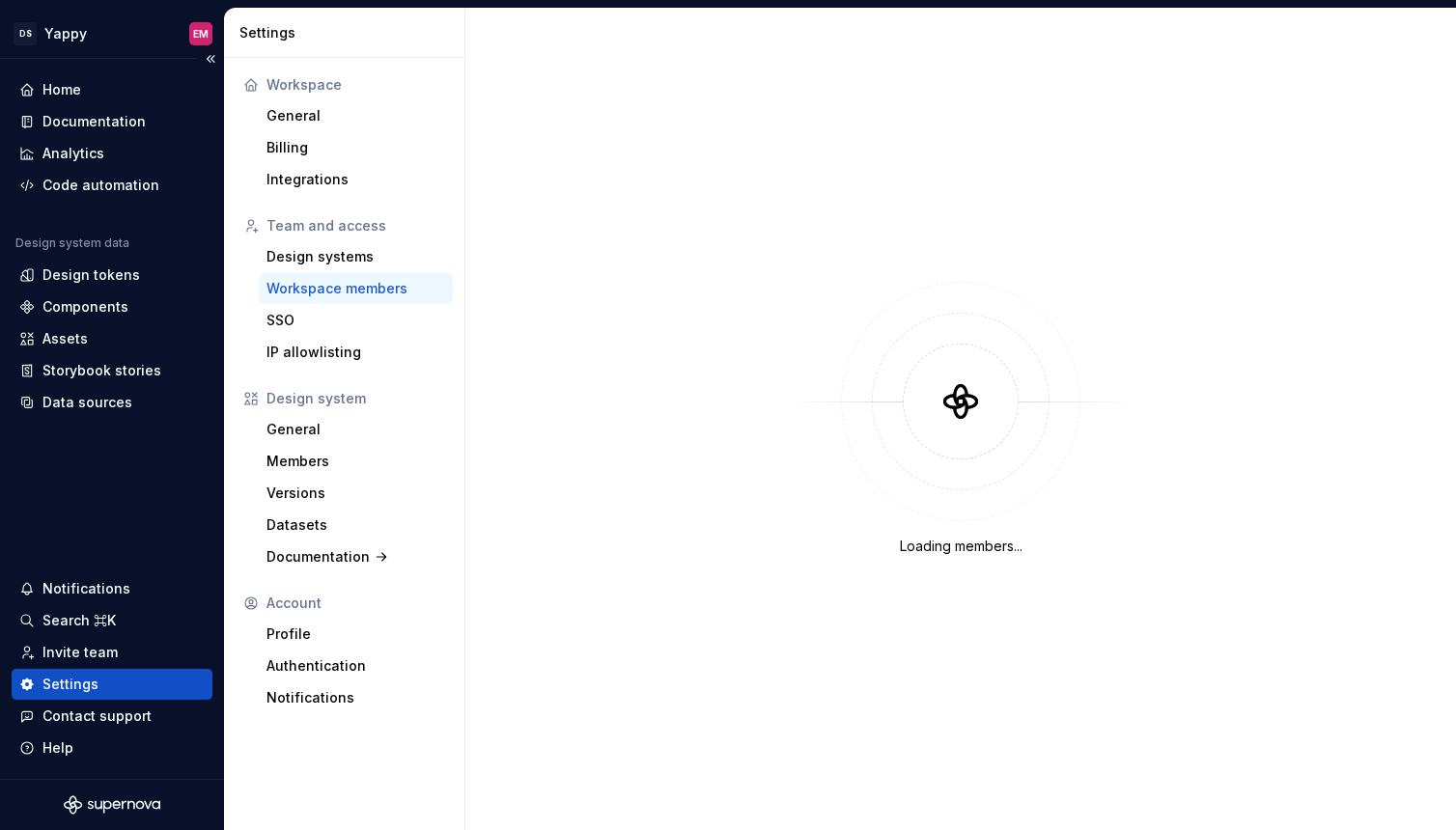 click on "DS Yappy EM Home Documentation Analytics Code automation Design system data Design tokens Components Assets Storybook stories Data sources Notifications Search ⌘K Invite team Settings Contact support Help" at bounding box center [112, 419] 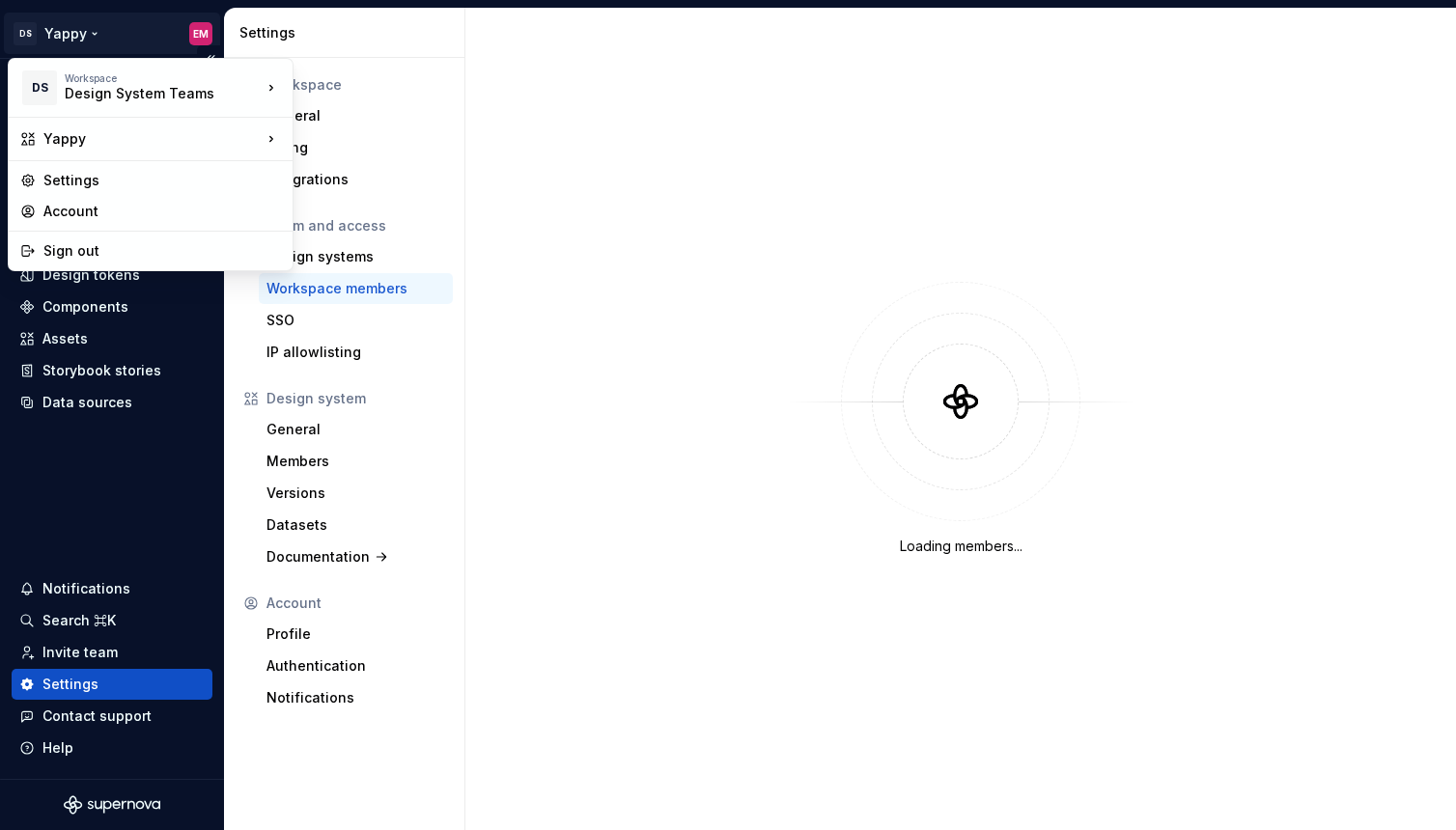 click on "DS Yappy EM Home Documentation Analytics Code automation Design system data Design tokens Components Assets Storybook stories Data sources Notifications Search ⌘K Invite team Settings Contact support Help Settings Workspace General Billing Integrations Team and access Design systems Workspace members SSO IP allowlisting Design system General Members Versions Datasets Documentation Account Profile Authentication Notifications Loading members...   DS Workspace Design System Teams Yappy Settings Account Sign out" at bounding box center (728, 415) 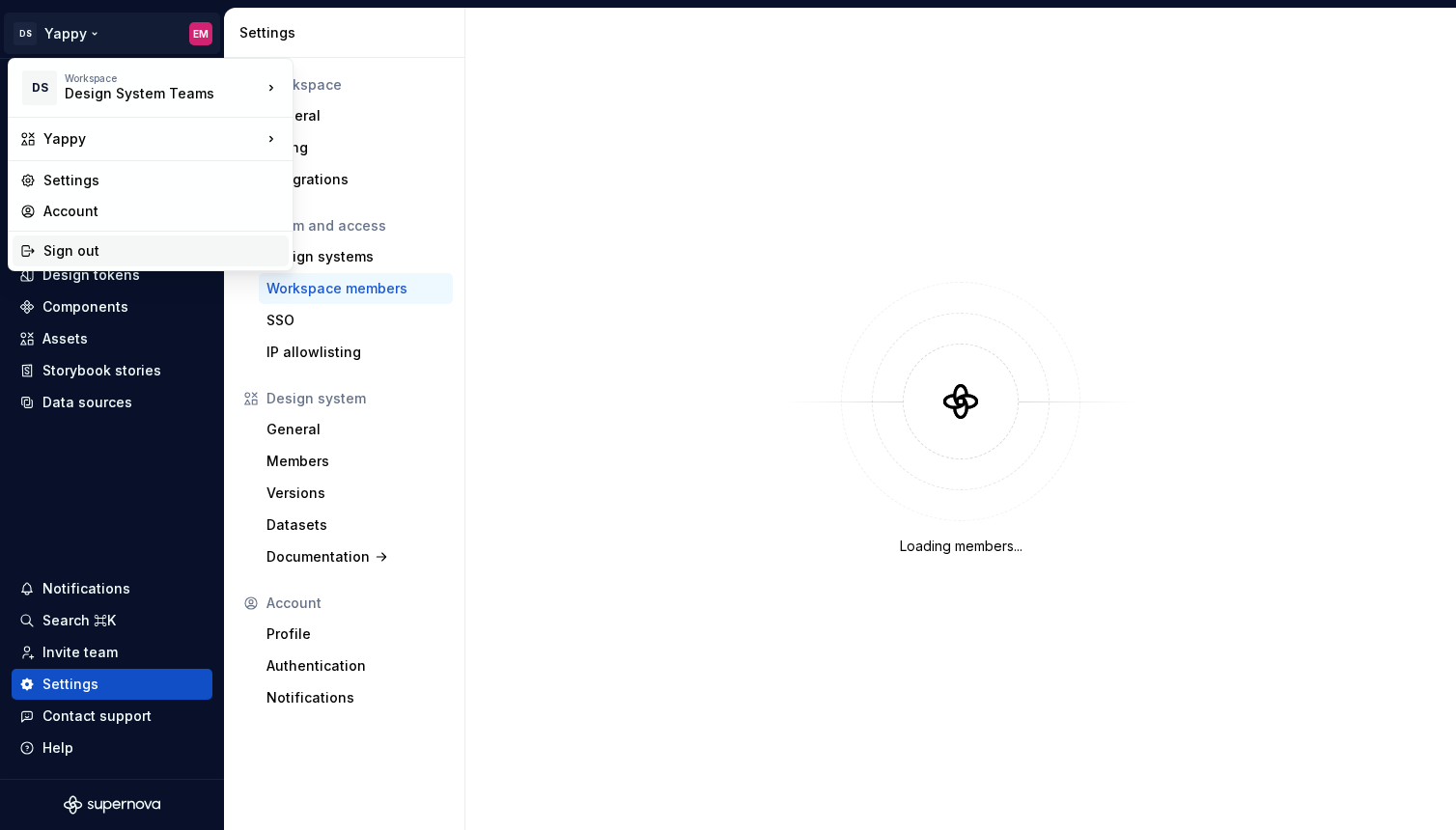 click on "Sign out" at bounding box center (162, 251) 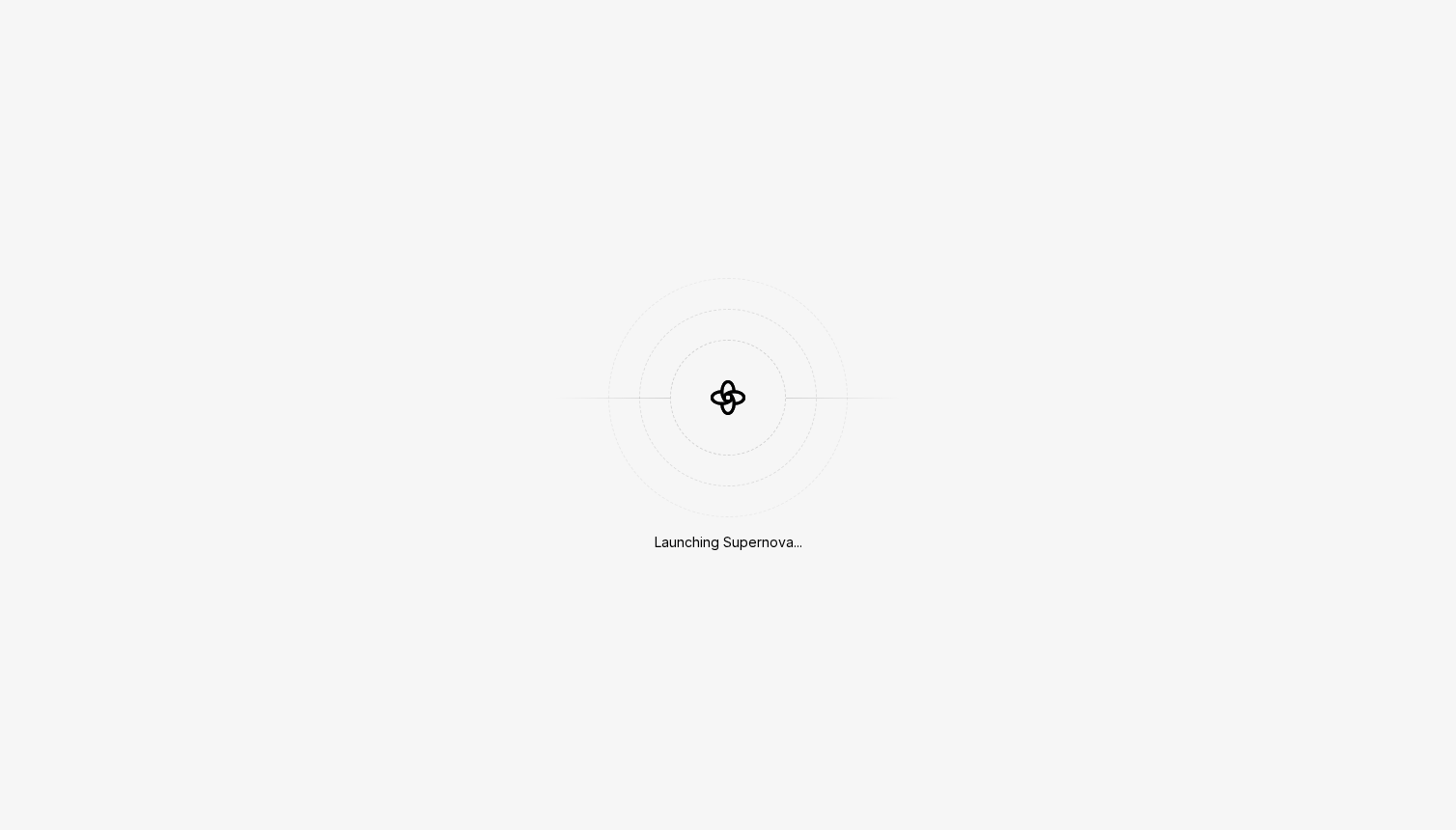 scroll, scrollTop: 0, scrollLeft: 0, axis: both 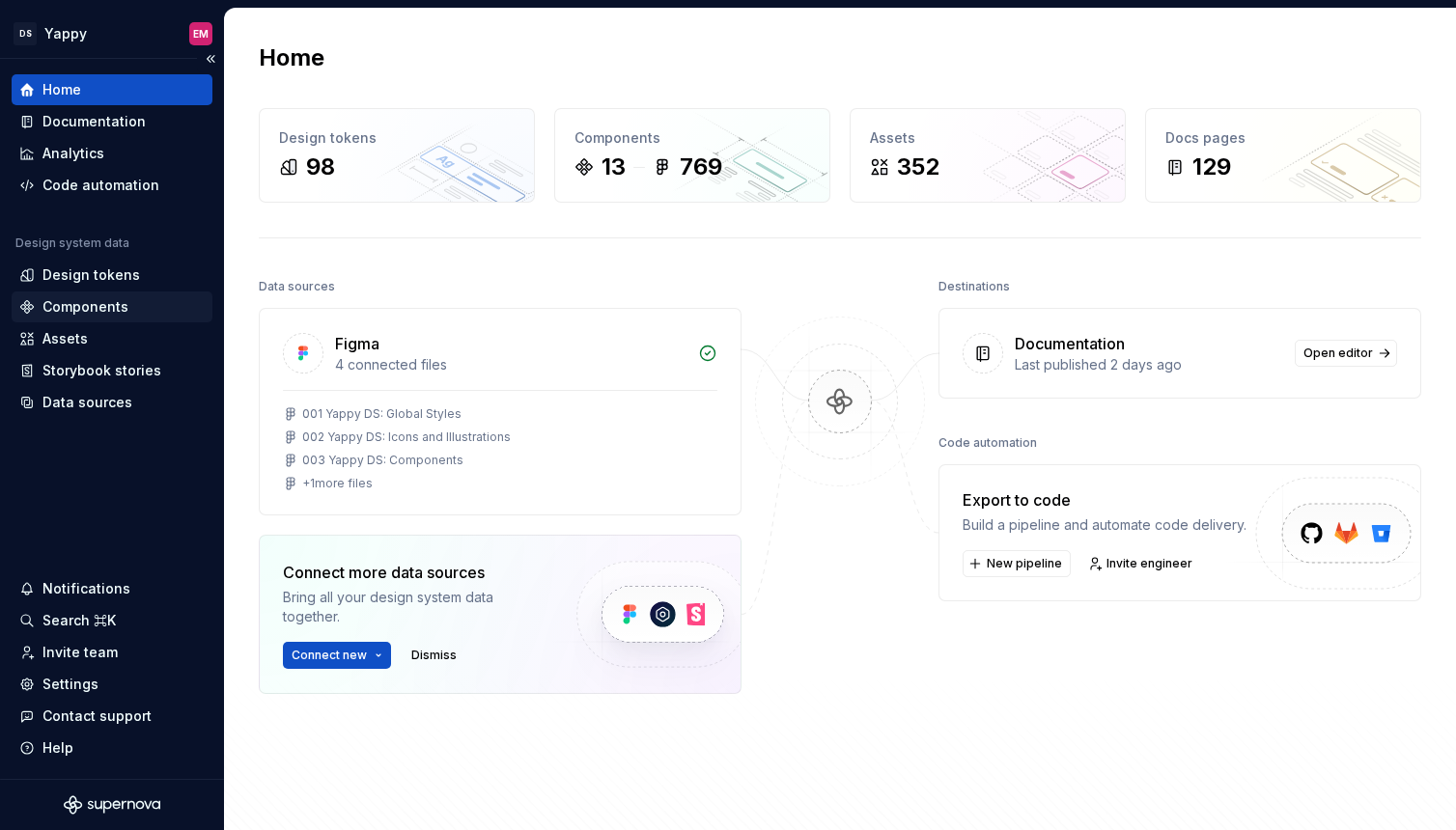 click on "Components" at bounding box center (85, 307) 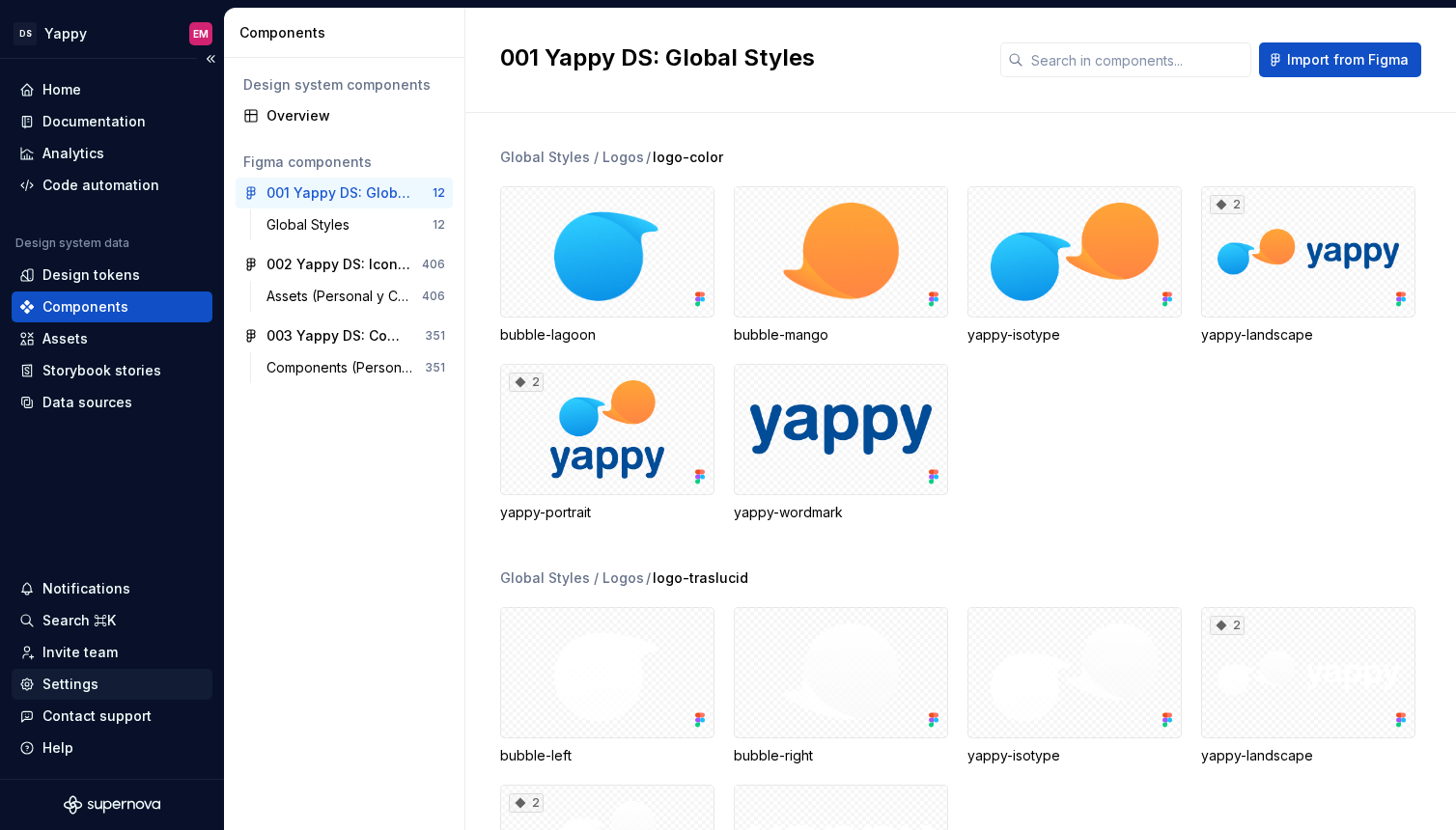 click on "Settings" at bounding box center (70, 684) 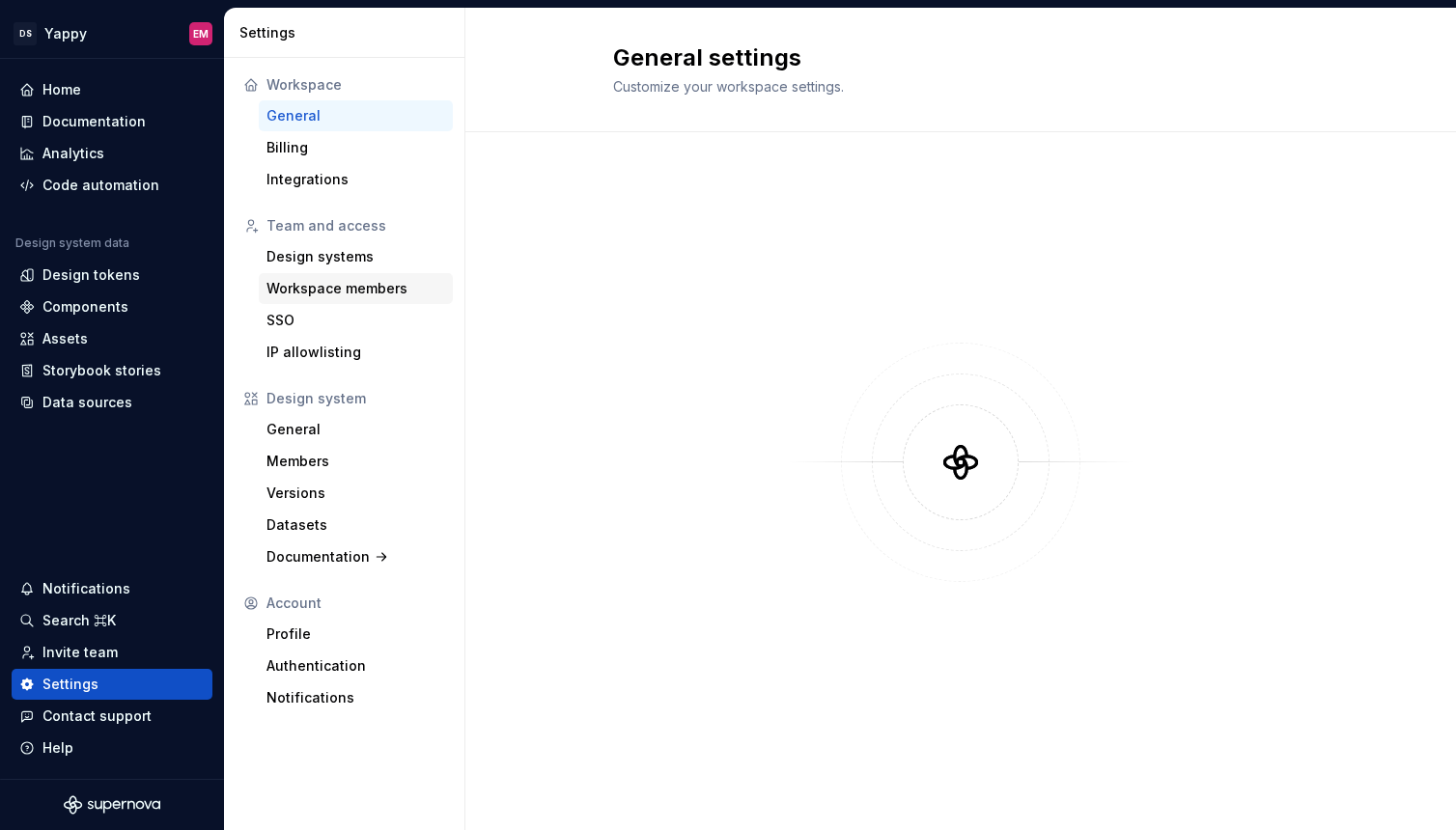 click on "Workspace members" at bounding box center [355, 289] 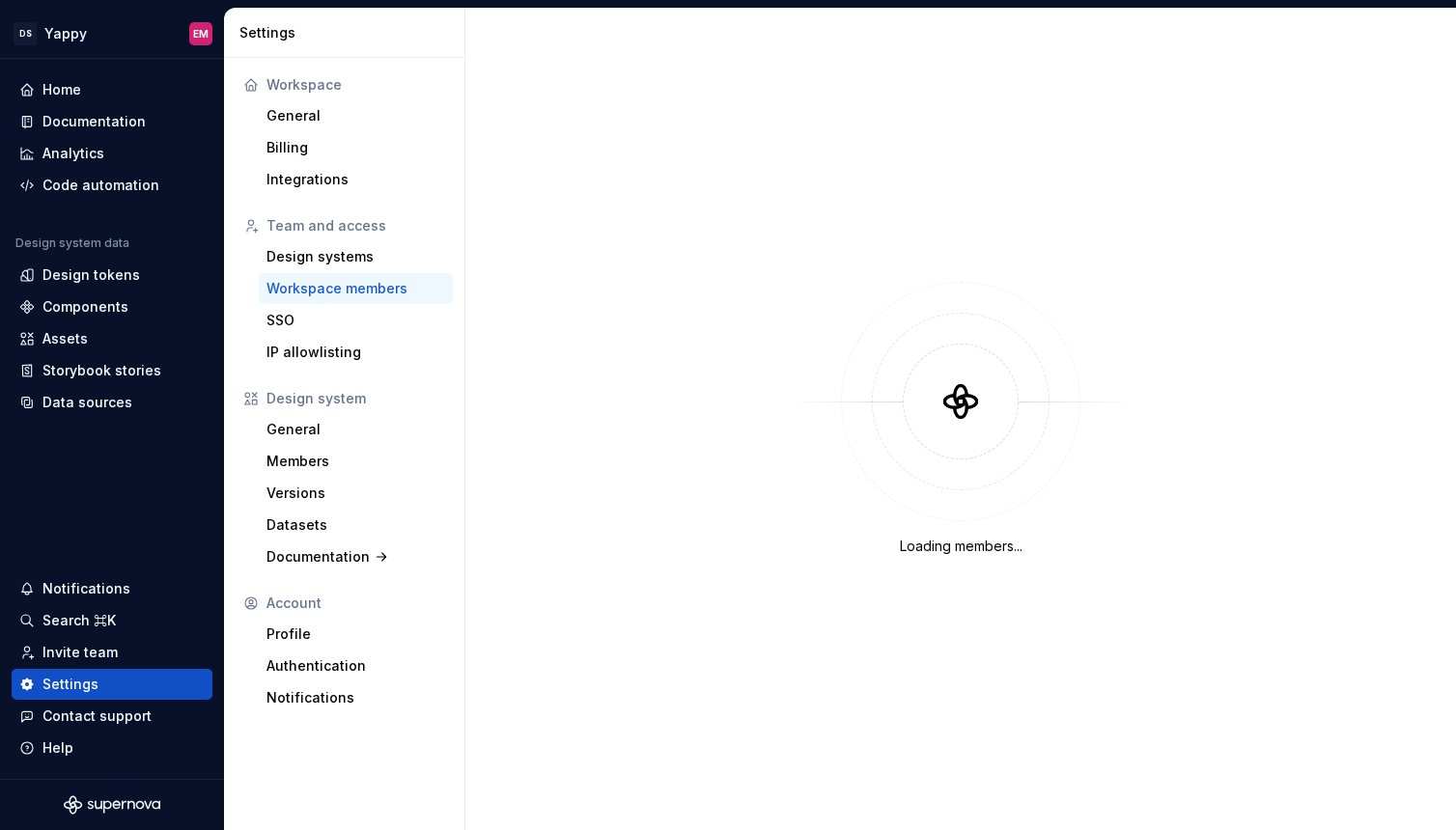 click on "Workspace members" at bounding box center [355, 289] 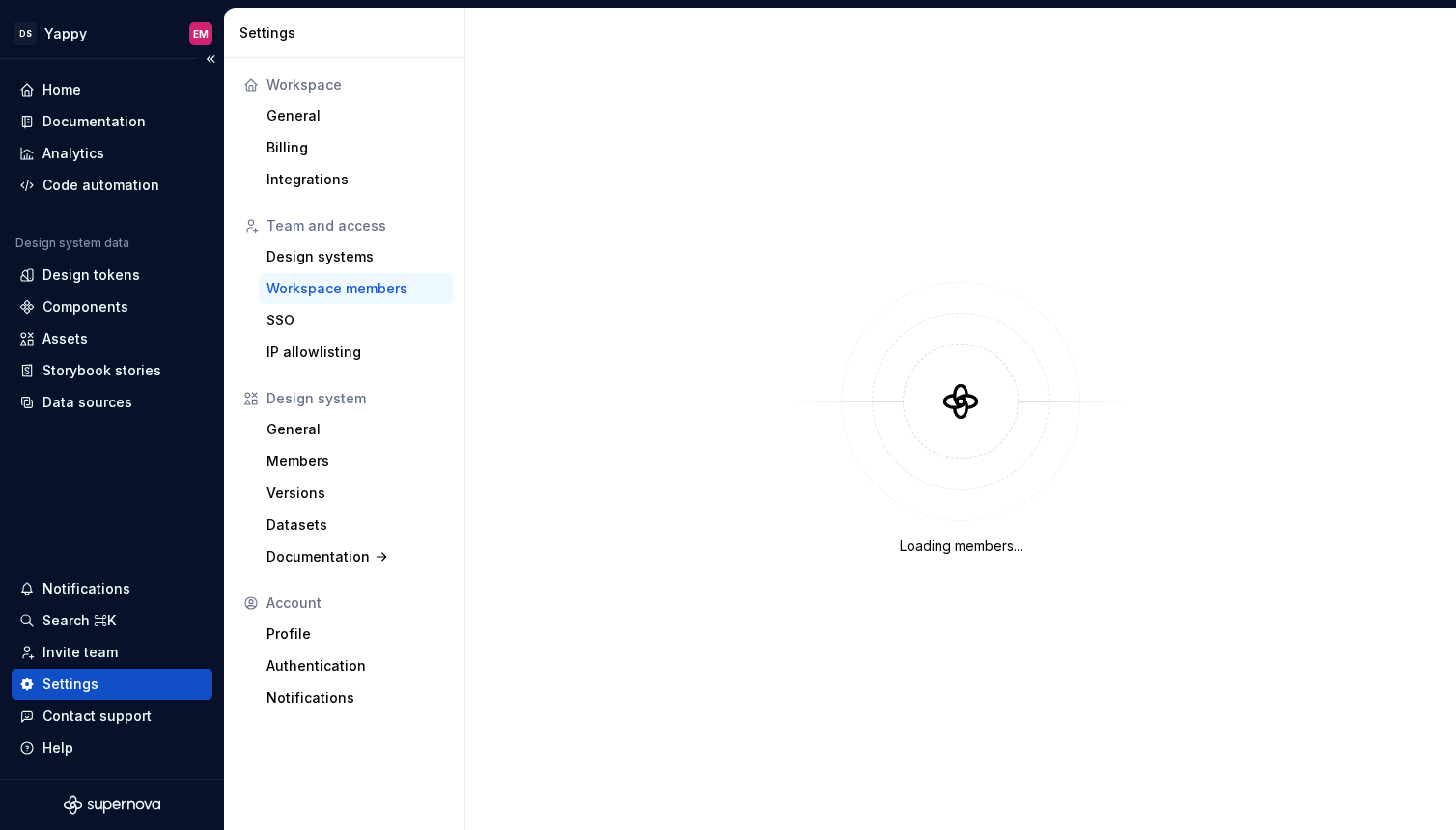 click on "Settings" at bounding box center (112, 684) 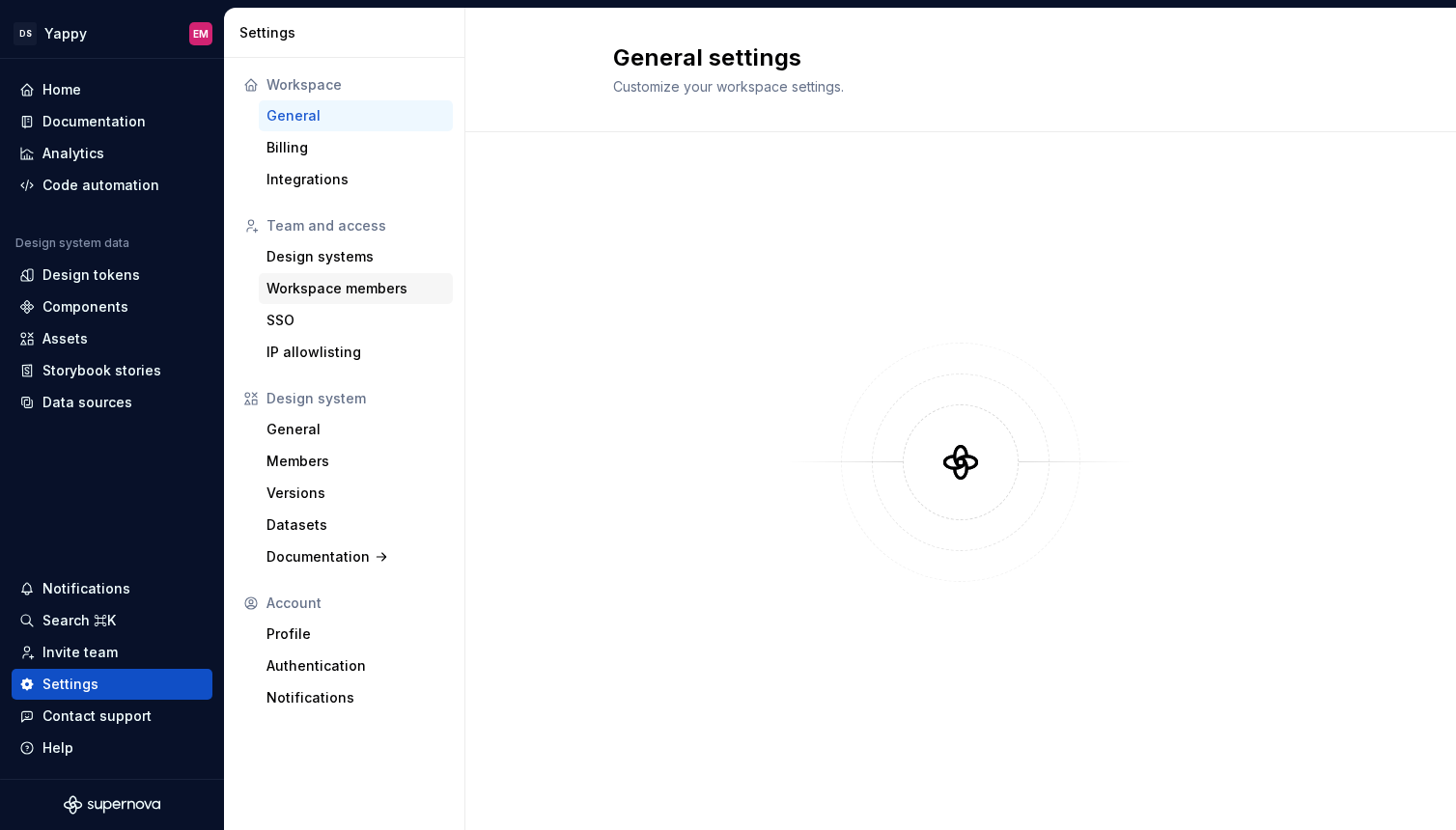 click on "Workspace members" at bounding box center [355, 289] 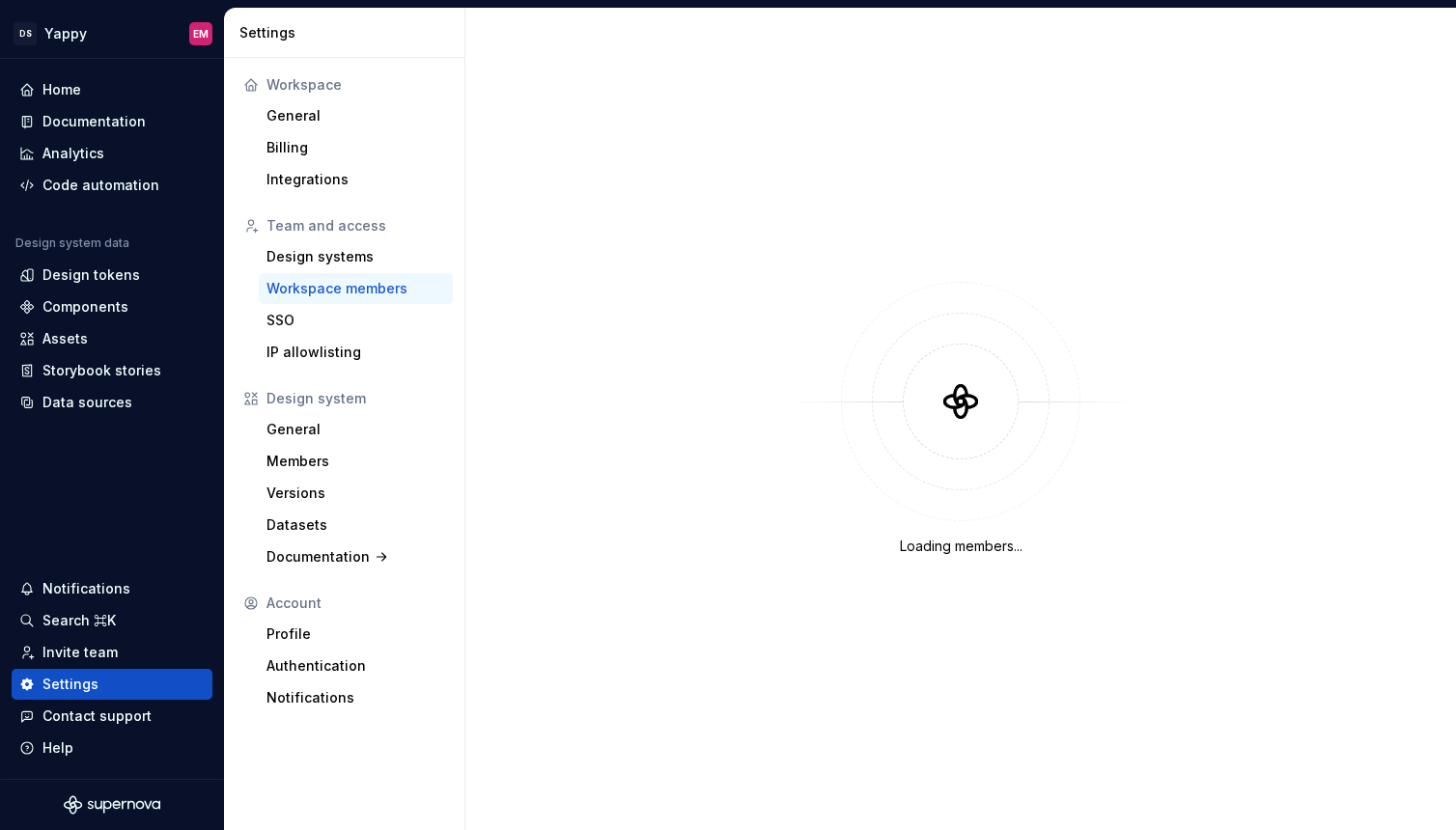 click on "Workspace members" at bounding box center [355, 289] 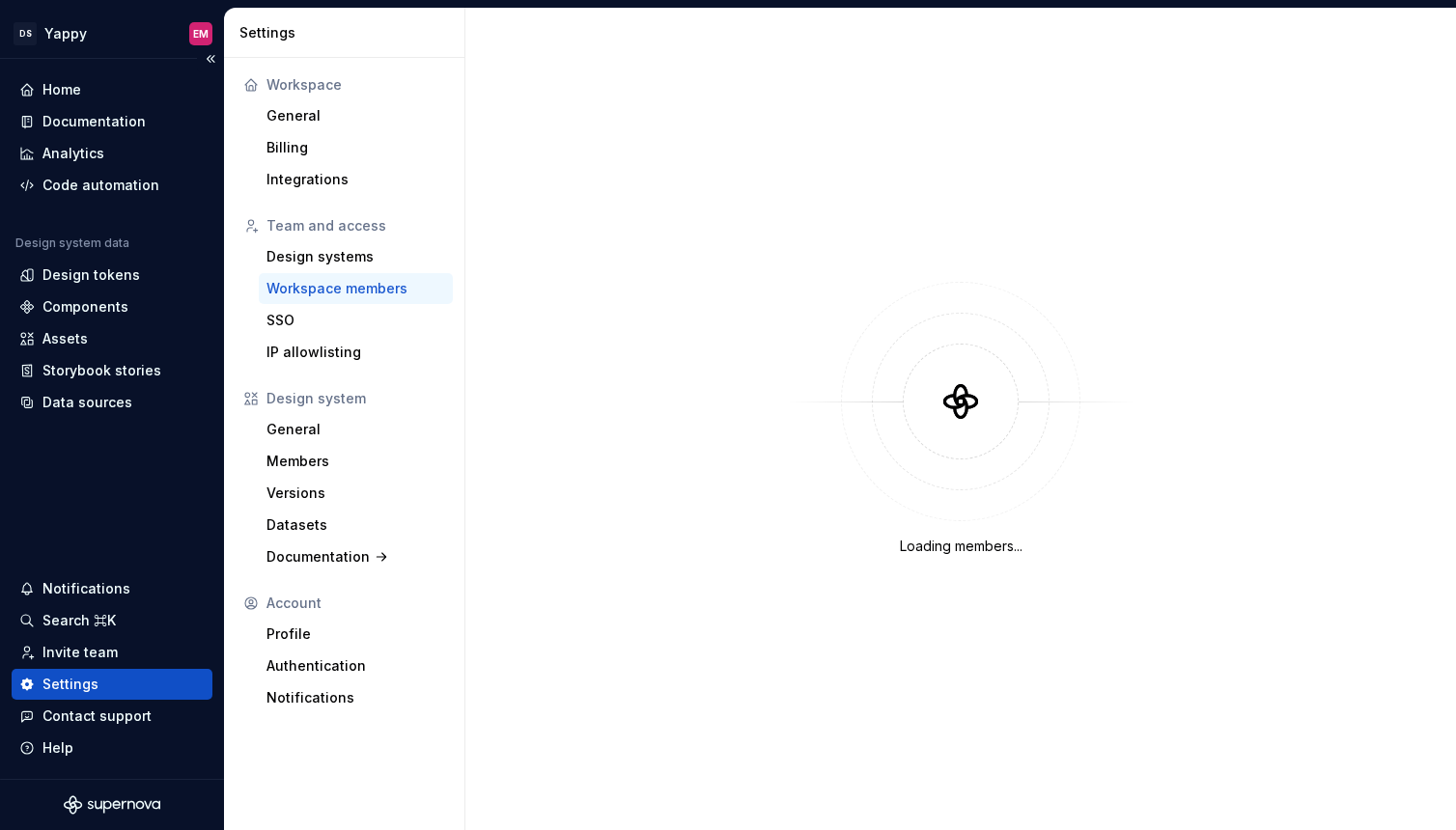 click on "Settings" at bounding box center [112, 684] 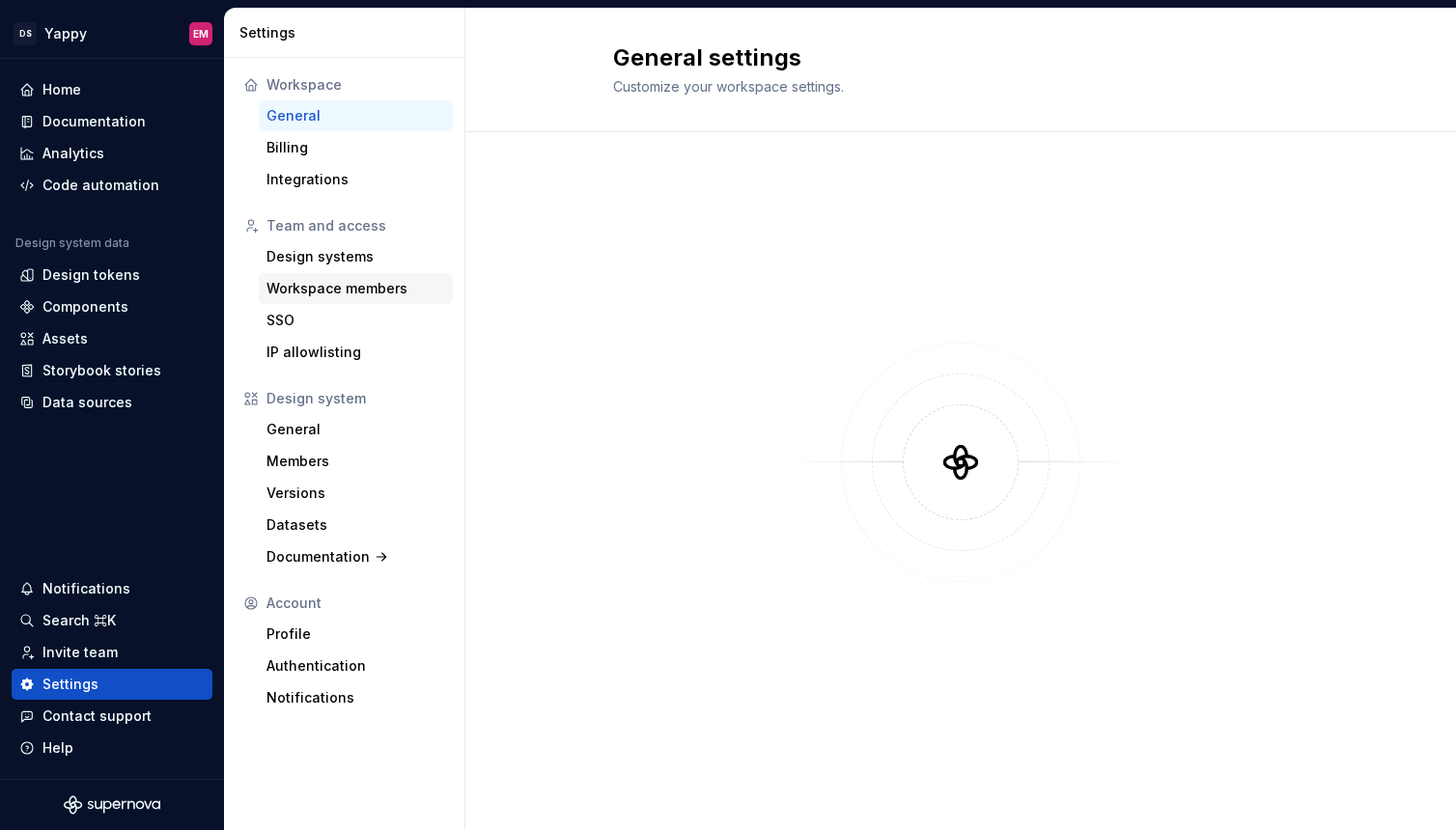 click on "Workspace members" at bounding box center (355, 289) 